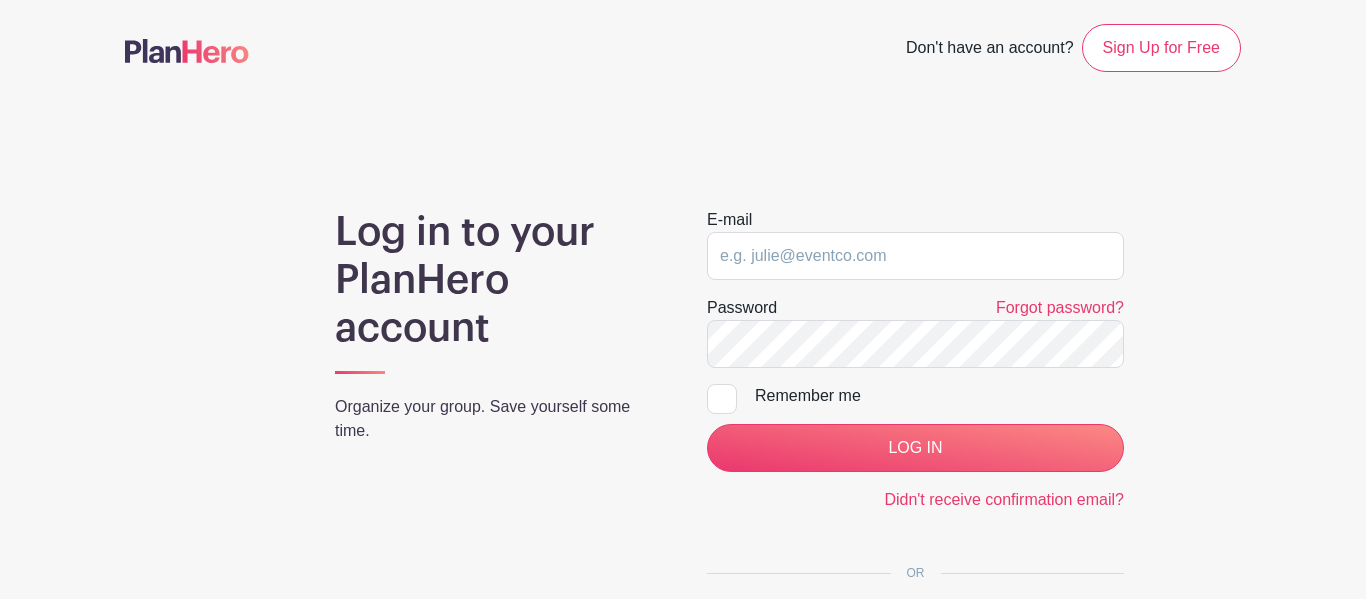 scroll, scrollTop: 0, scrollLeft: 0, axis: both 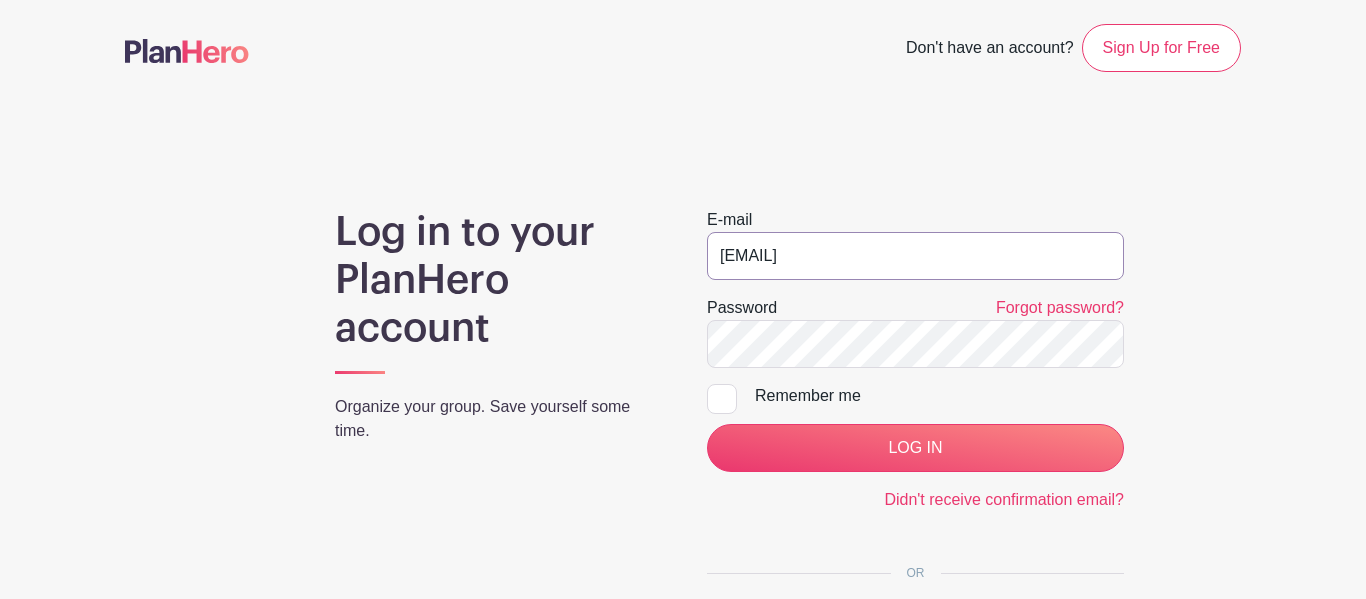 click on "[EMAIL]" at bounding box center (915, 256) 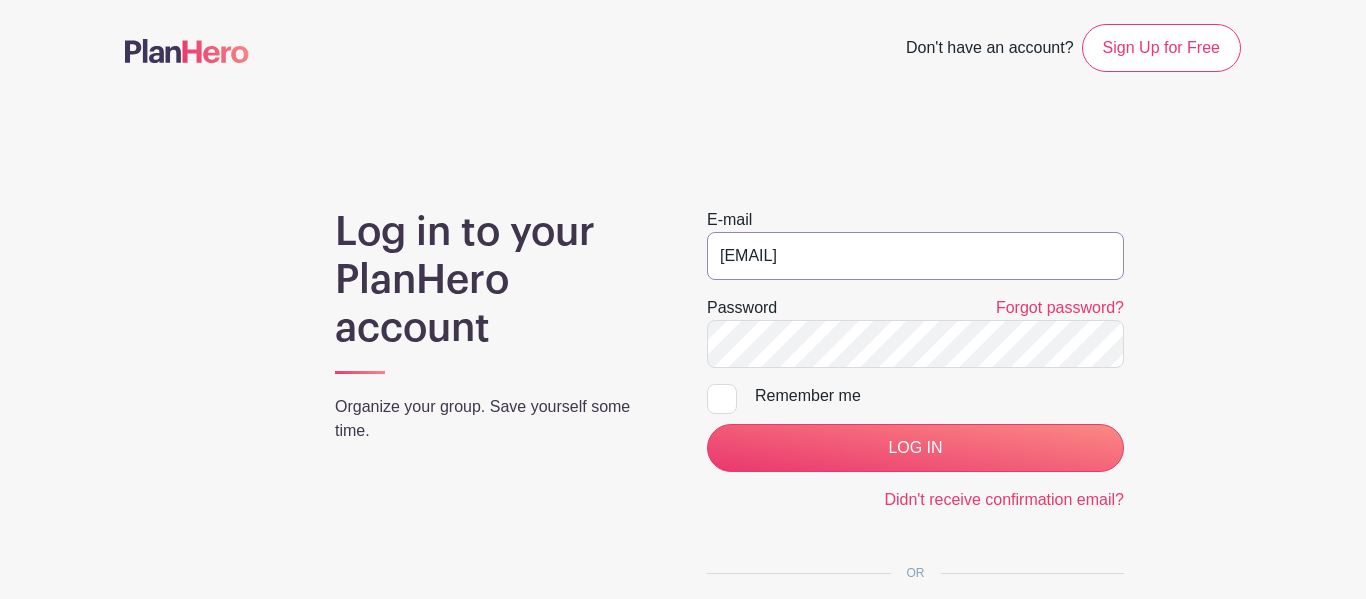 type on "[EMAIL]" 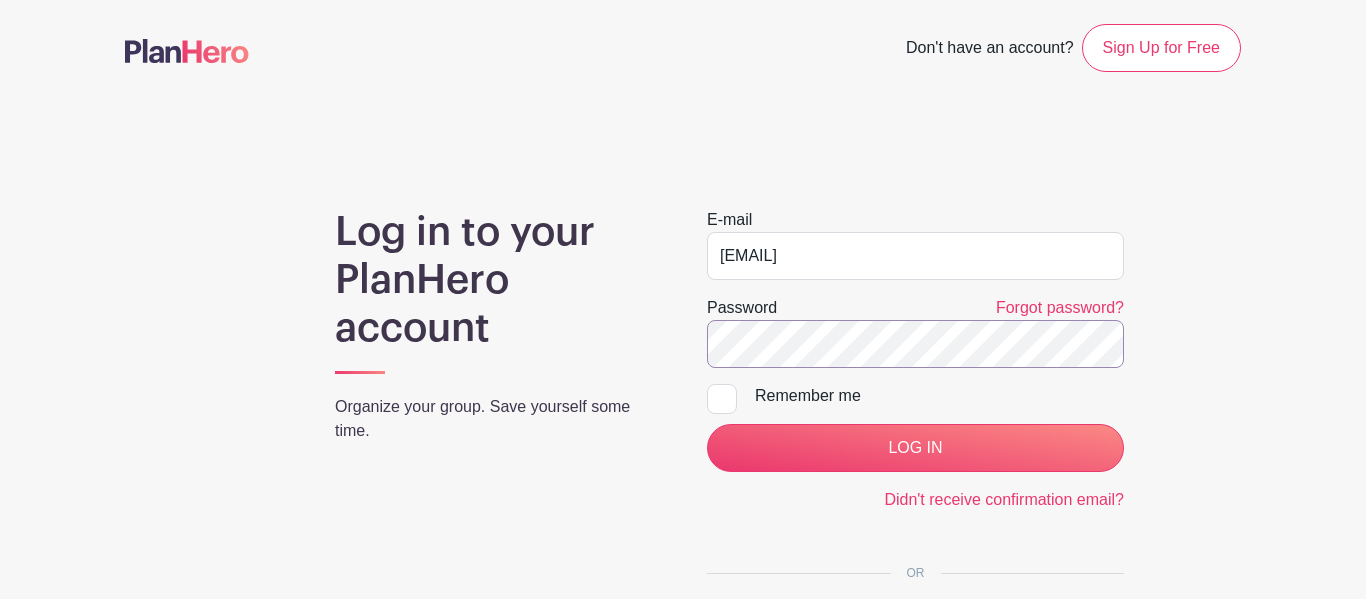 click on "LOG IN" at bounding box center (915, 448) 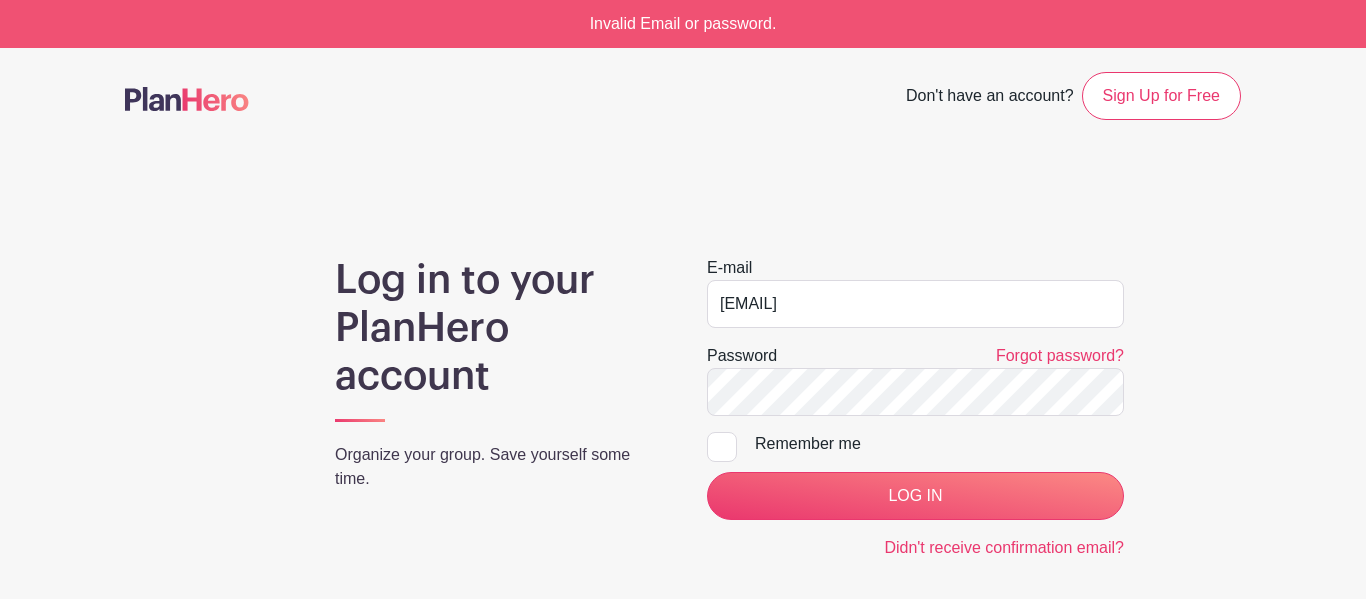 scroll, scrollTop: 0, scrollLeft: 0, axis: both 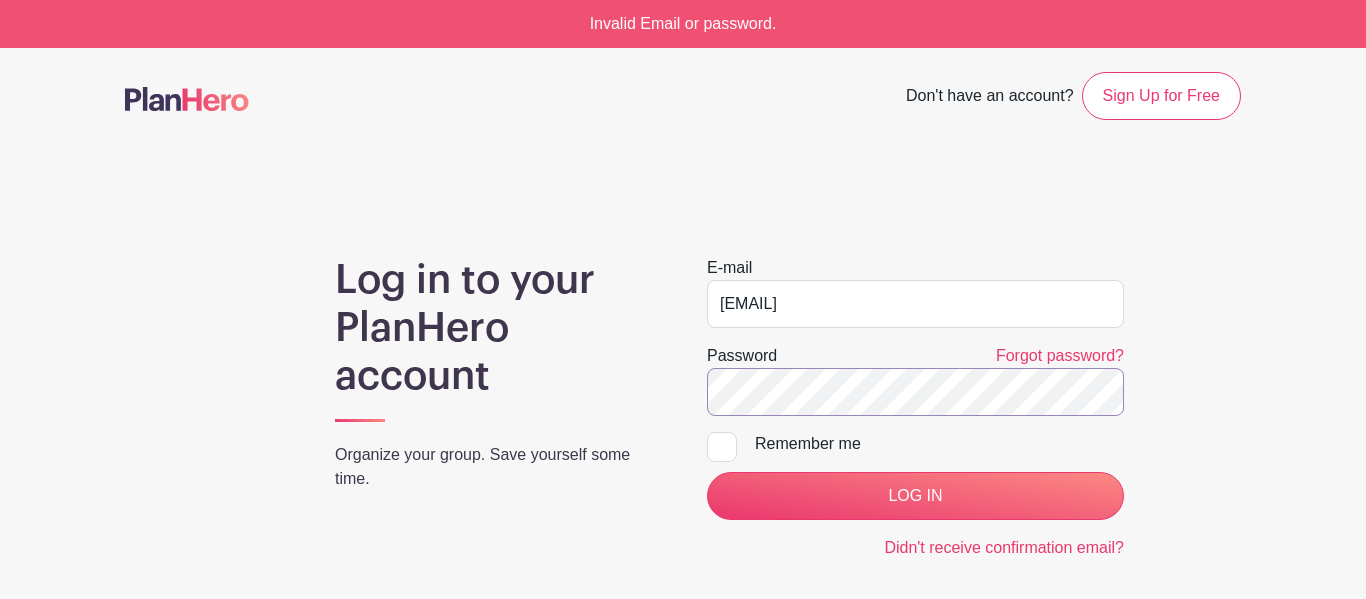 click on "LOG IN" at bounding box center [915, 496] 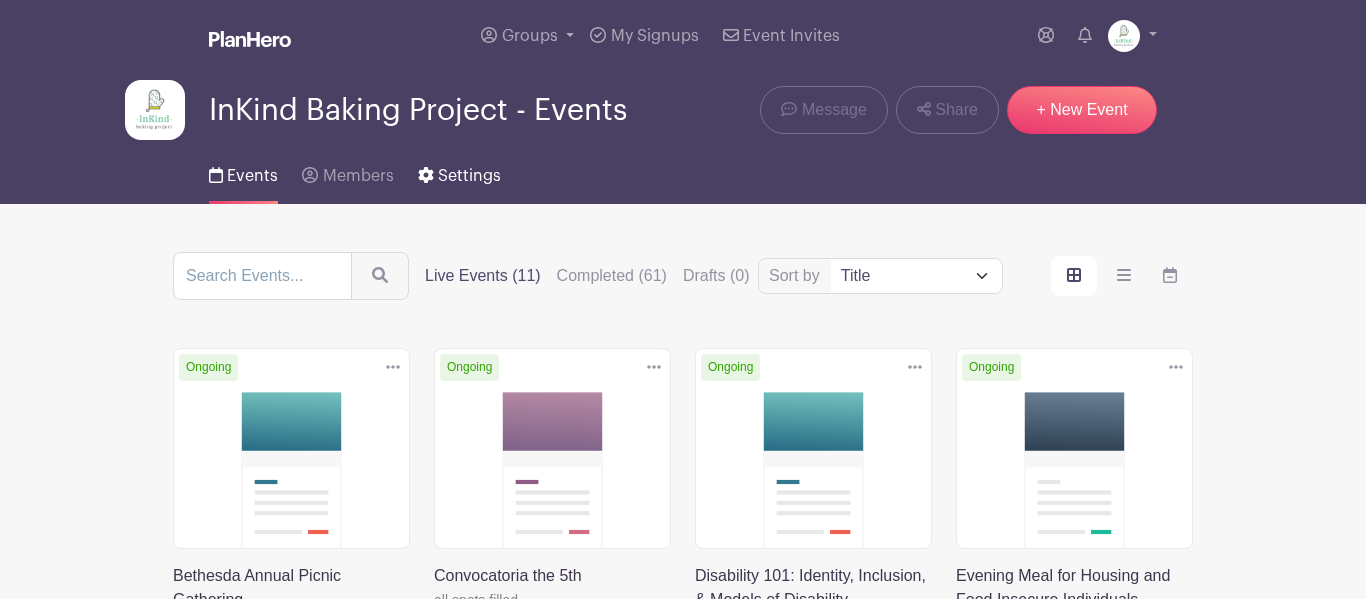 scroll, scrollTop: 0, scrollLeft: 0, axis: both 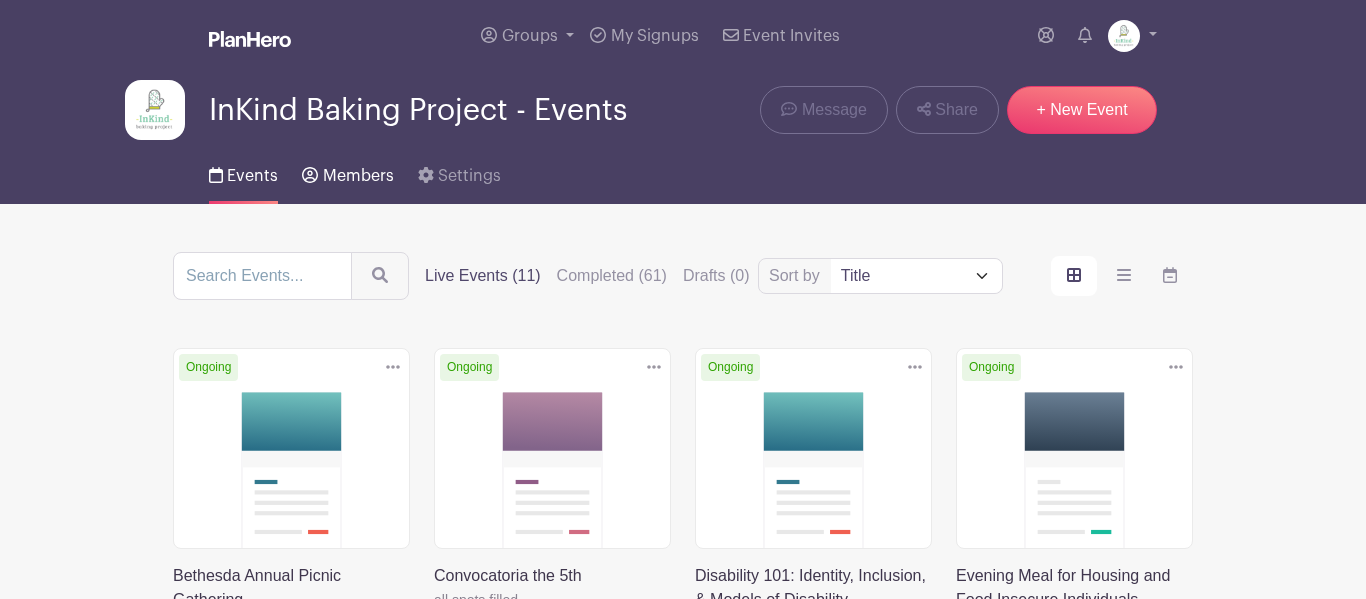 click on "Members" at bounding box center [347, 172] 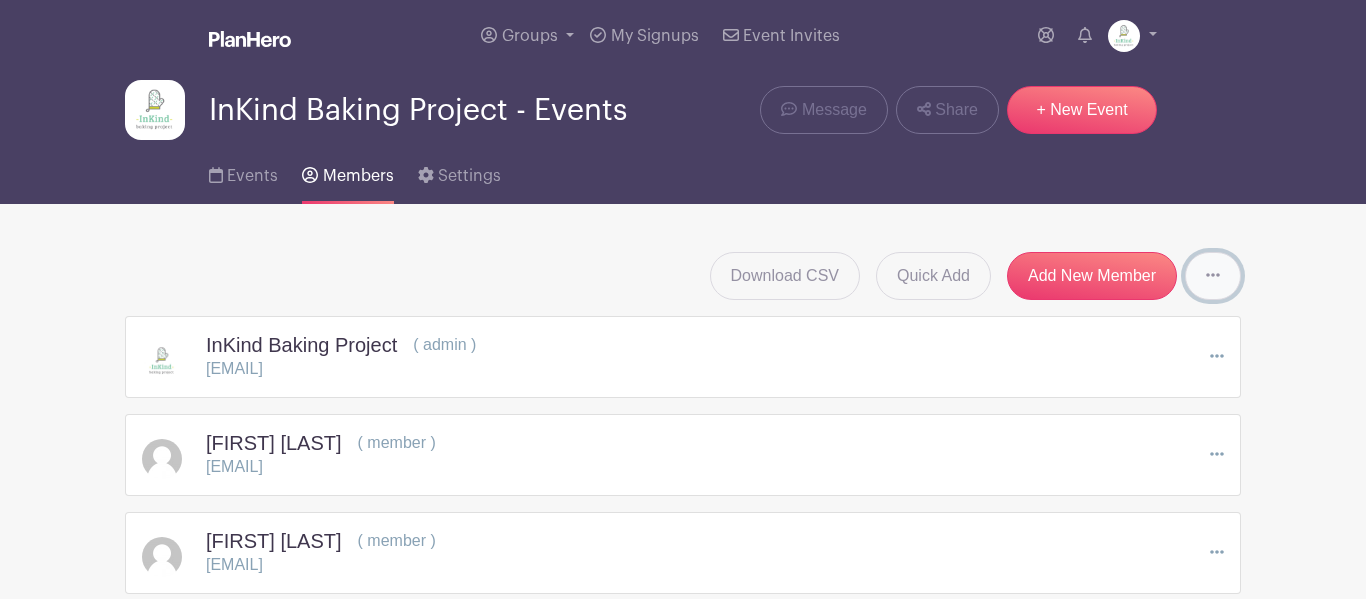 click at bounding box center [1213, 276] 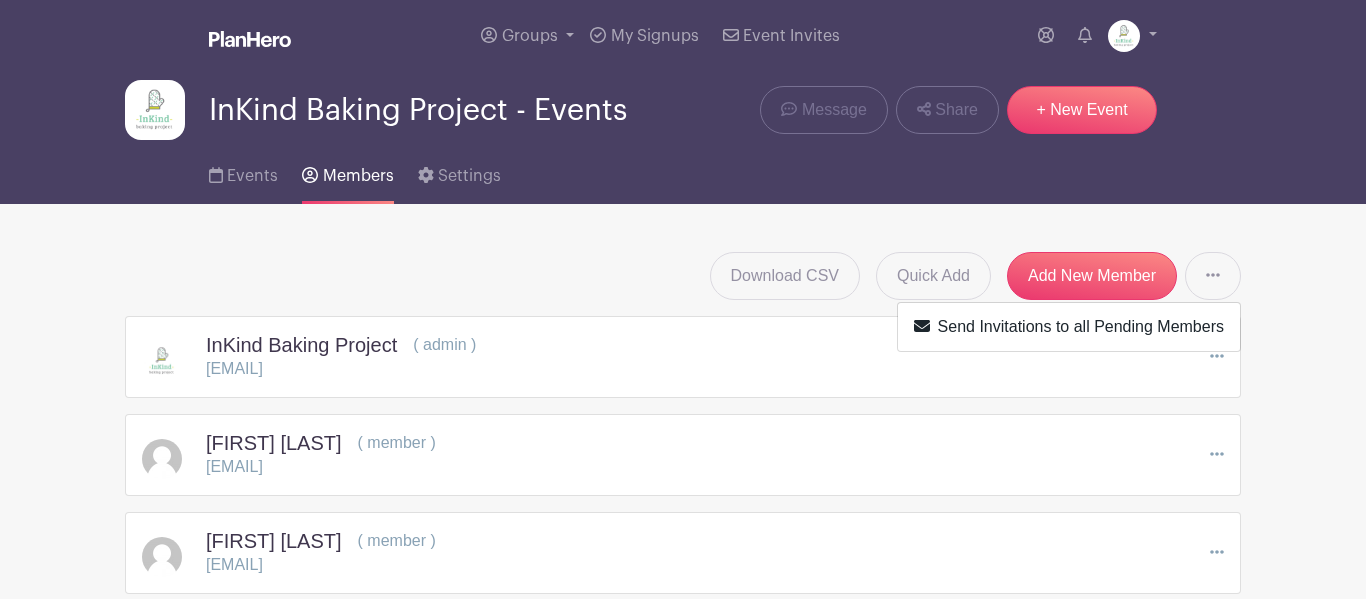 click on "Download CSV
Quick Add
Add New Member
Send Invitations to all Pending Members
[ORG NAME]
( admin )
[EMAIL]
Edit
[FIRST] [LAST]
( member )
[EMAIL]
Edit" at bounding box center [683, 19794] 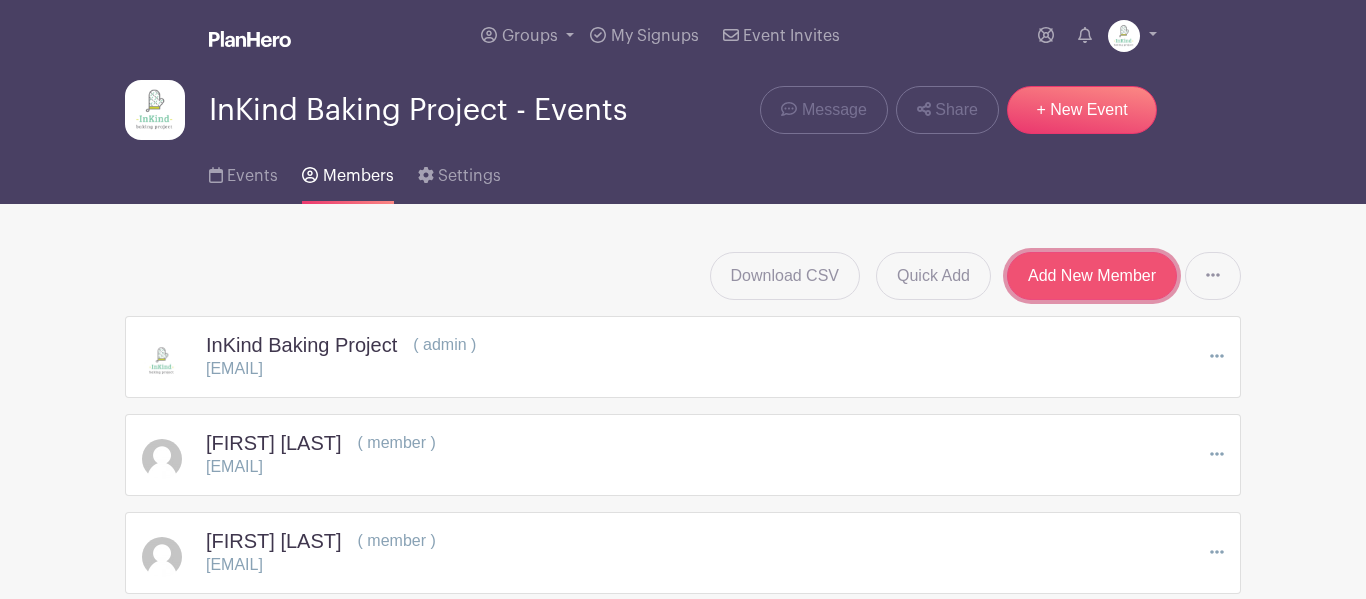 click on "Add New Member" at bounding box center [1092, 276] 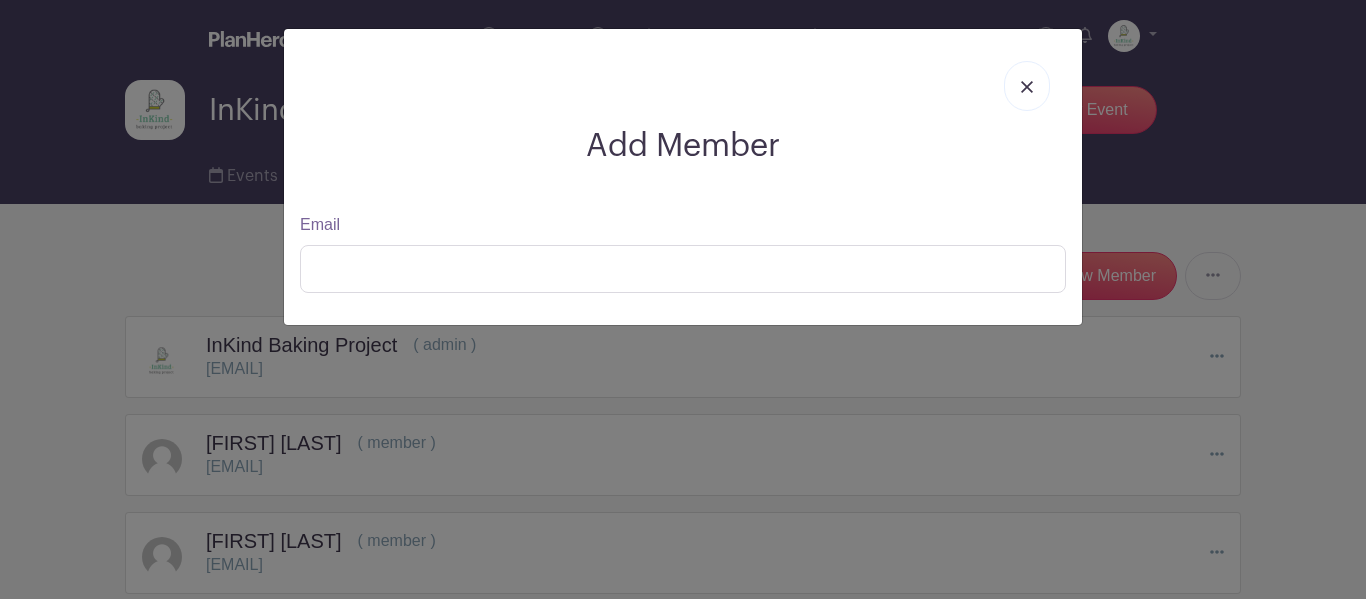 click at bounding box center (1027, 86) 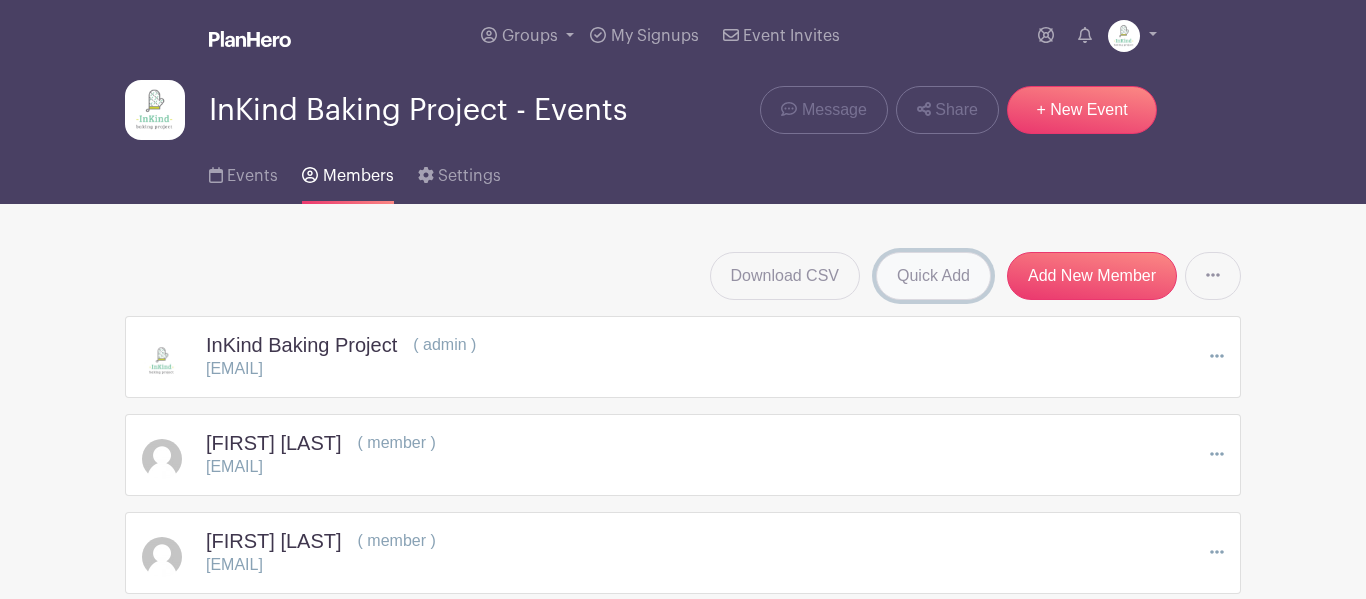 click on "Quick Add" at bounding box center [933, 276] 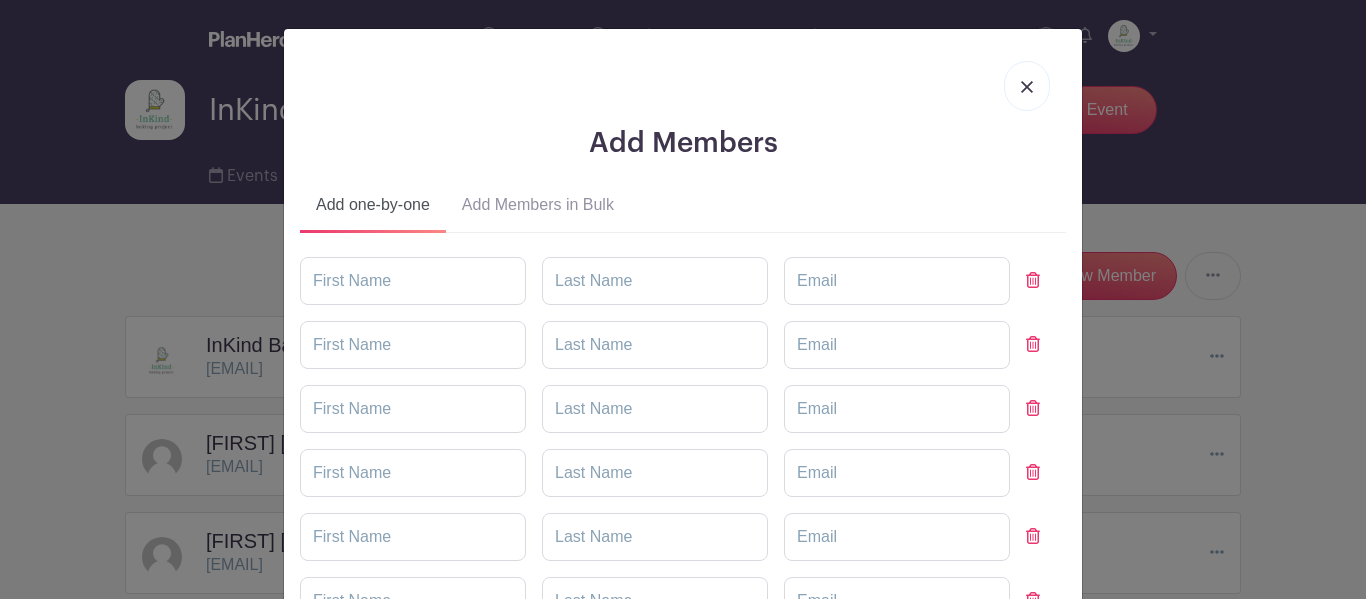 click on "Add Members in Bulk" at bounding box center [538, 209] 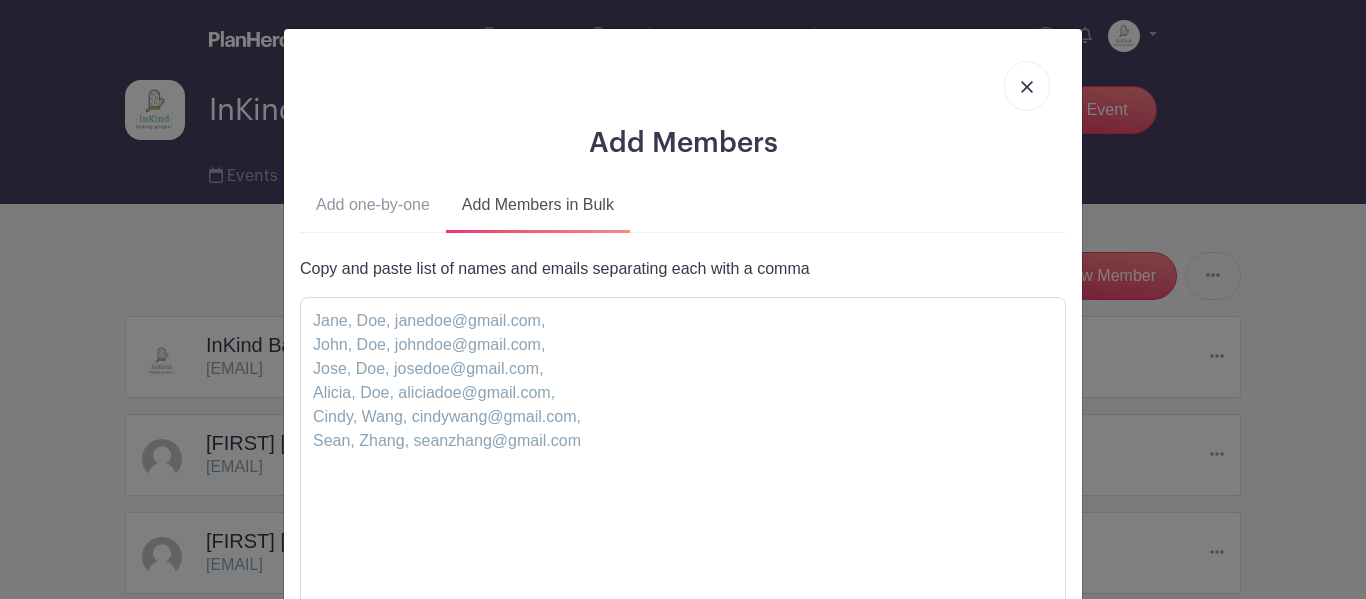 click on "Add Members
Add one-by-one
Add Members in Bulk" at bounding box center (683, 448) 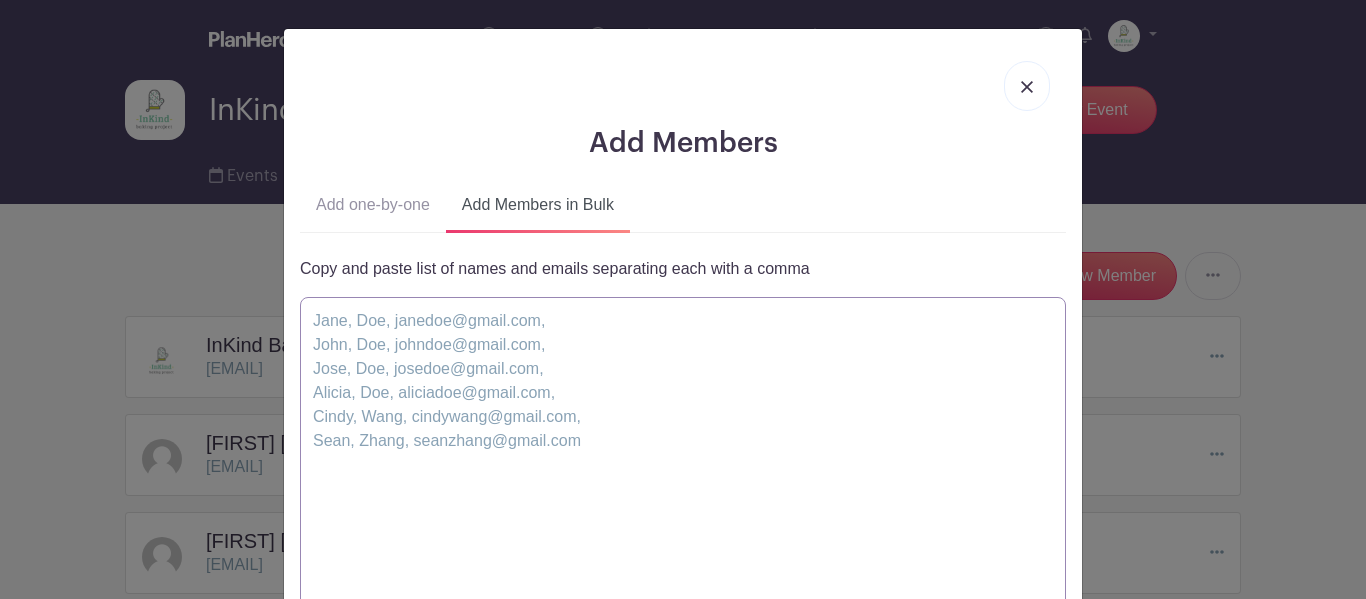 click at bounding box center [683, 489] 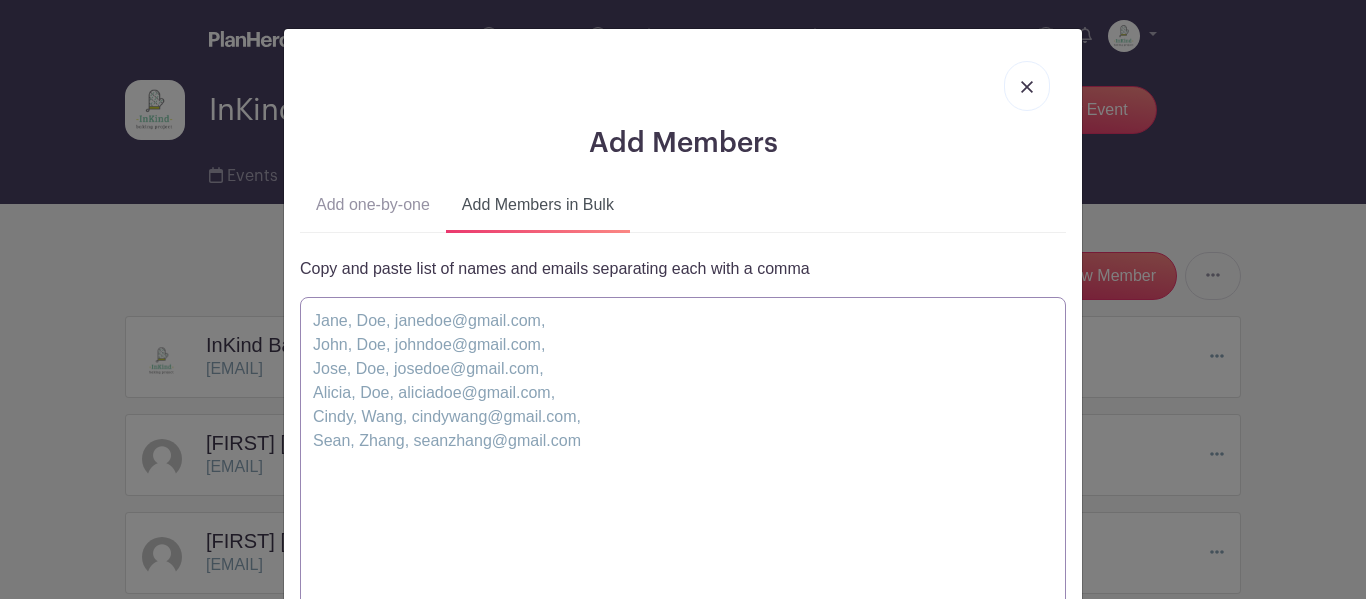 paste on "[FIRST], [LAST], [EMAIL]" 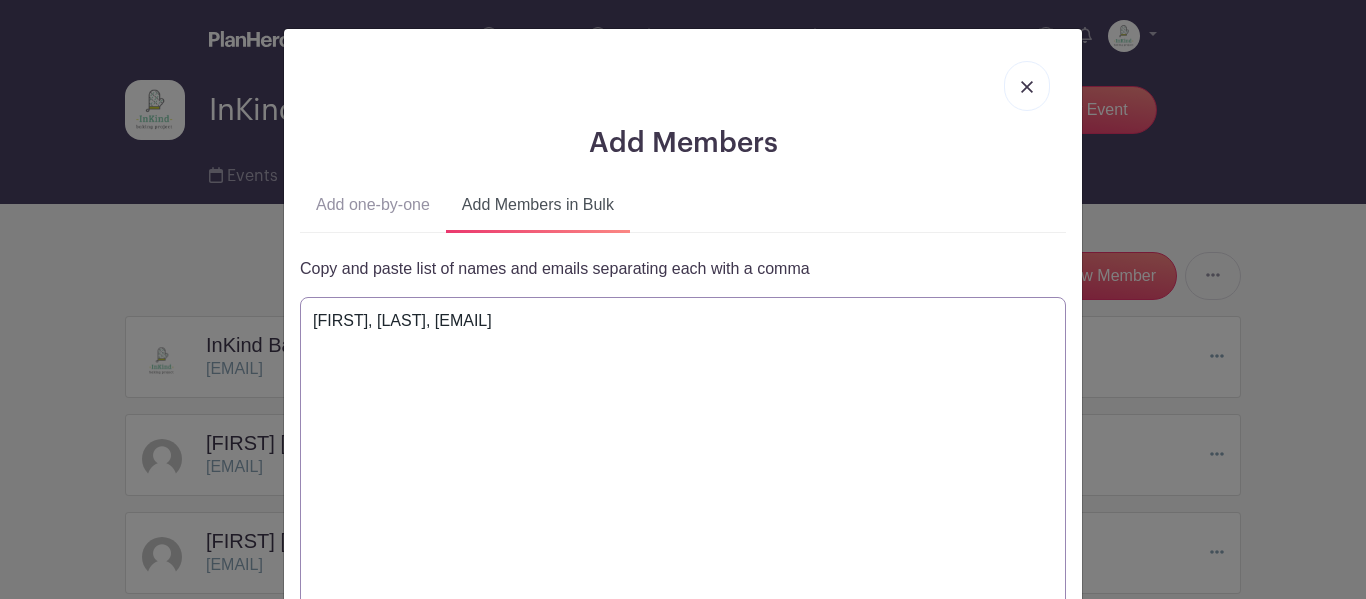 scroll, scrollTop: 297, scrollLeft: 0, axis: vertical 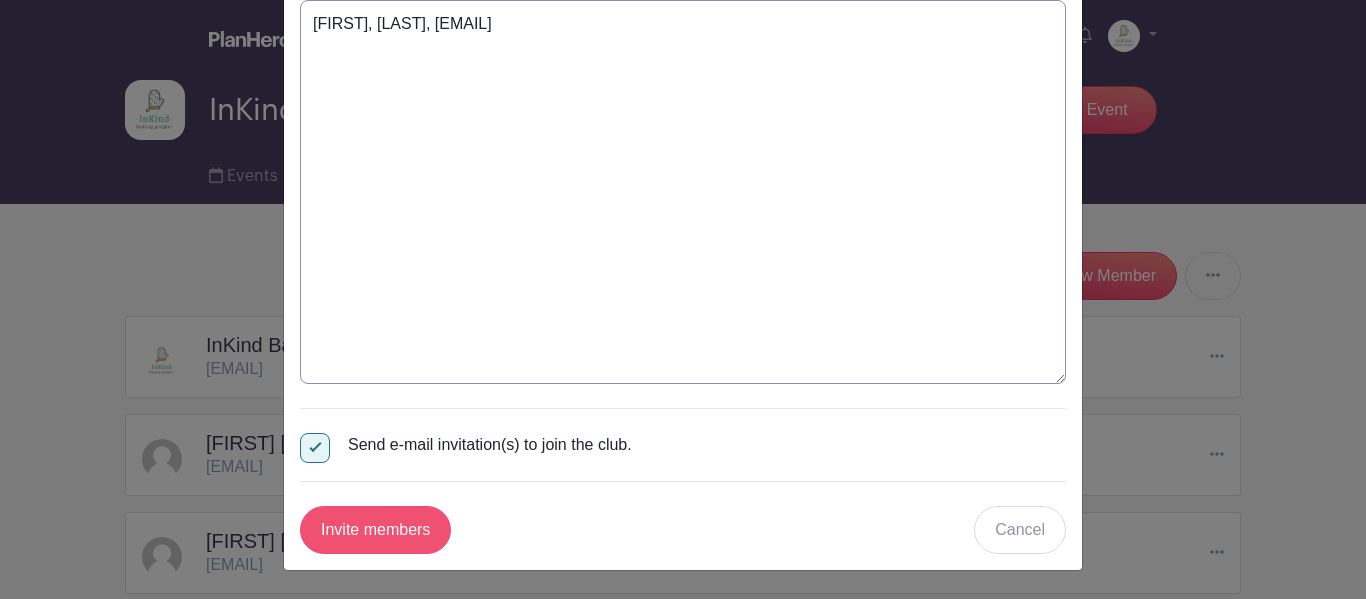 type on "[FIRST], [LAST], [EMAIL]" 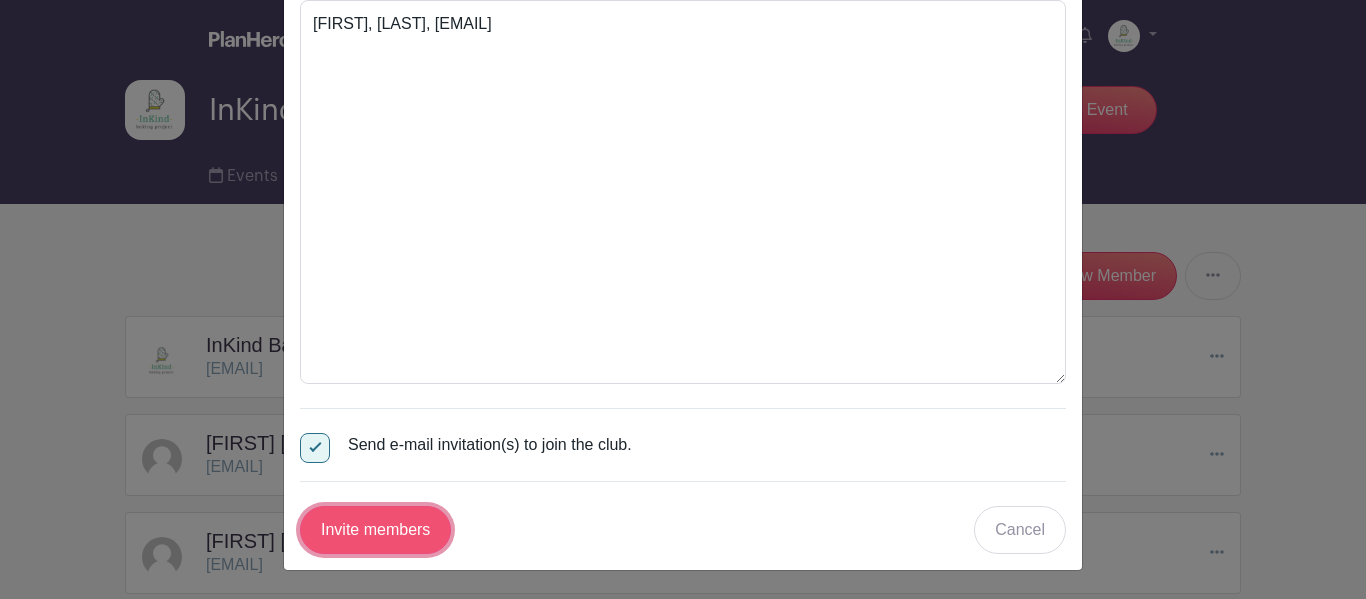 click on "Invite members" at bounding box center [375, 530] 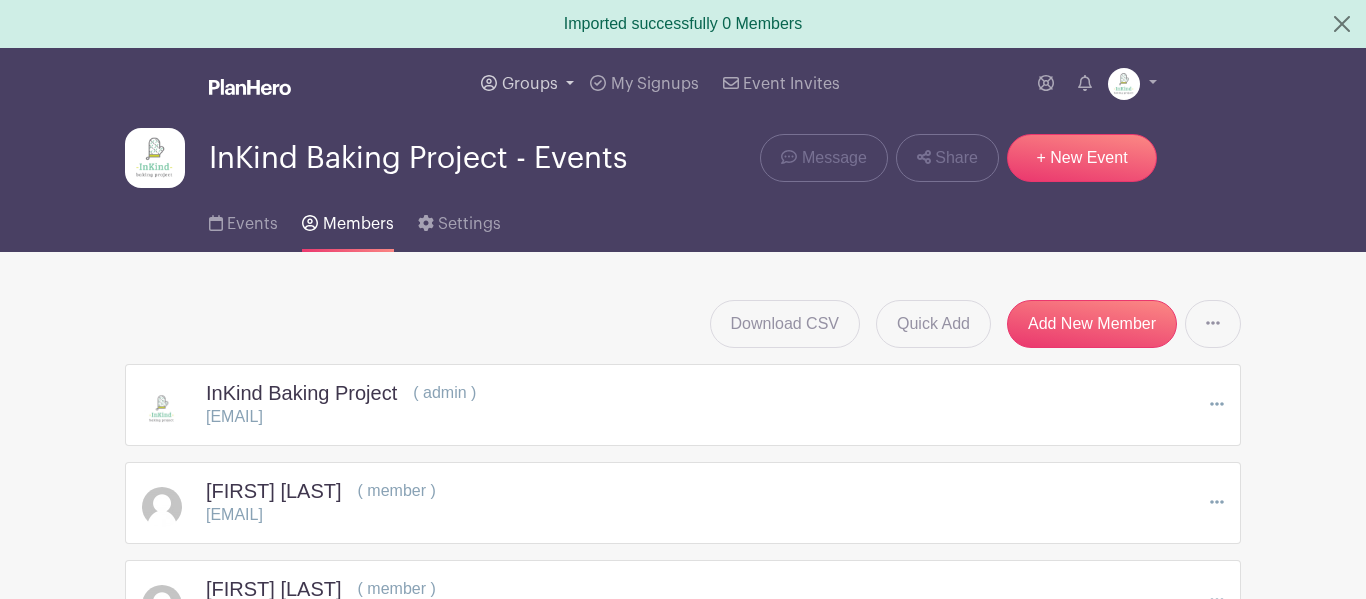 click on "Groups" at bounding box center (527, 84) 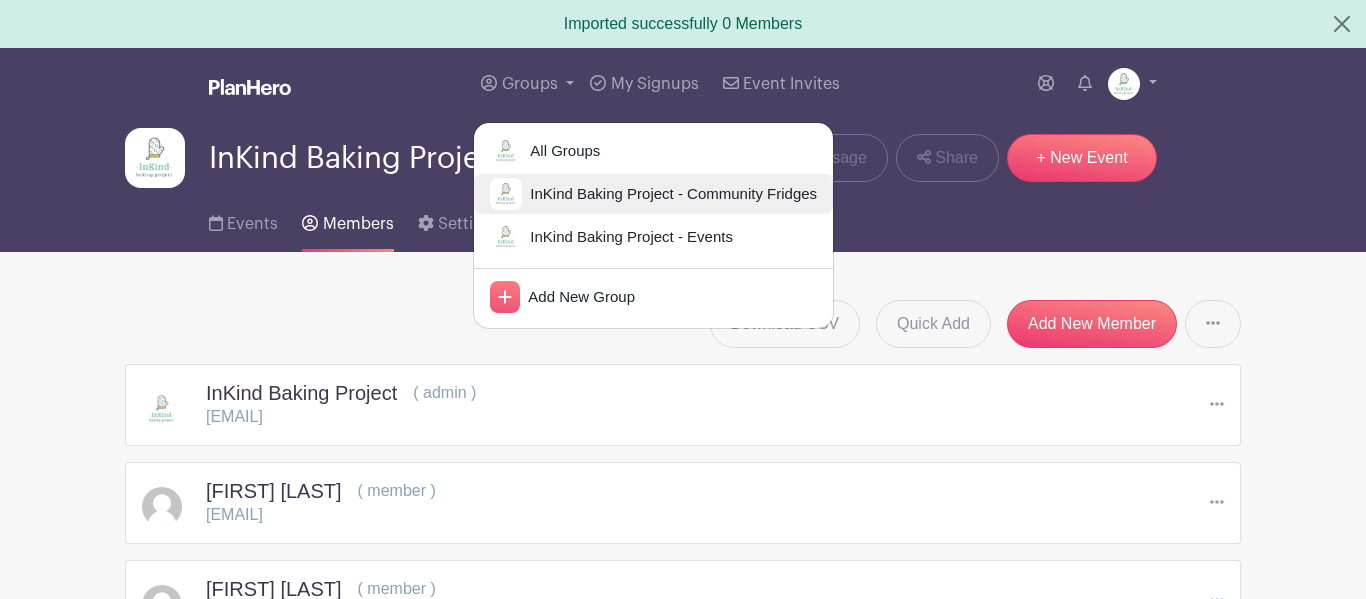 click on "InKind Baking Project - Community Fridges" at bounding box center (669, 194) 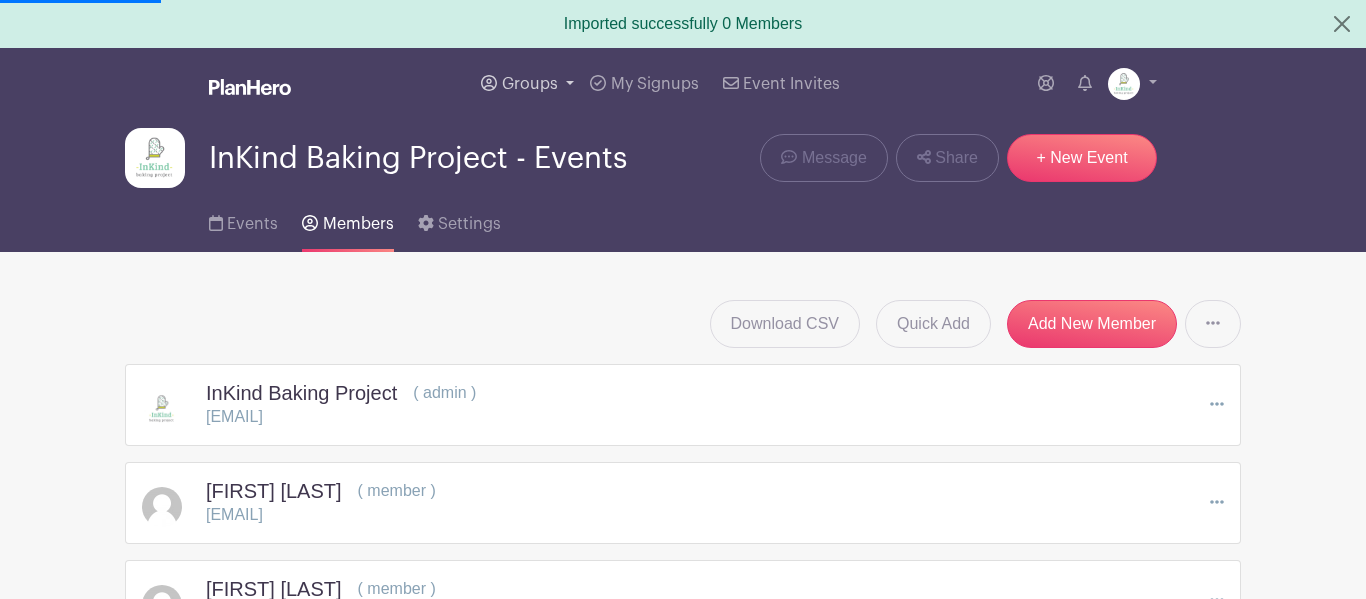 click on "Groups" at bounding box center (530, 84) 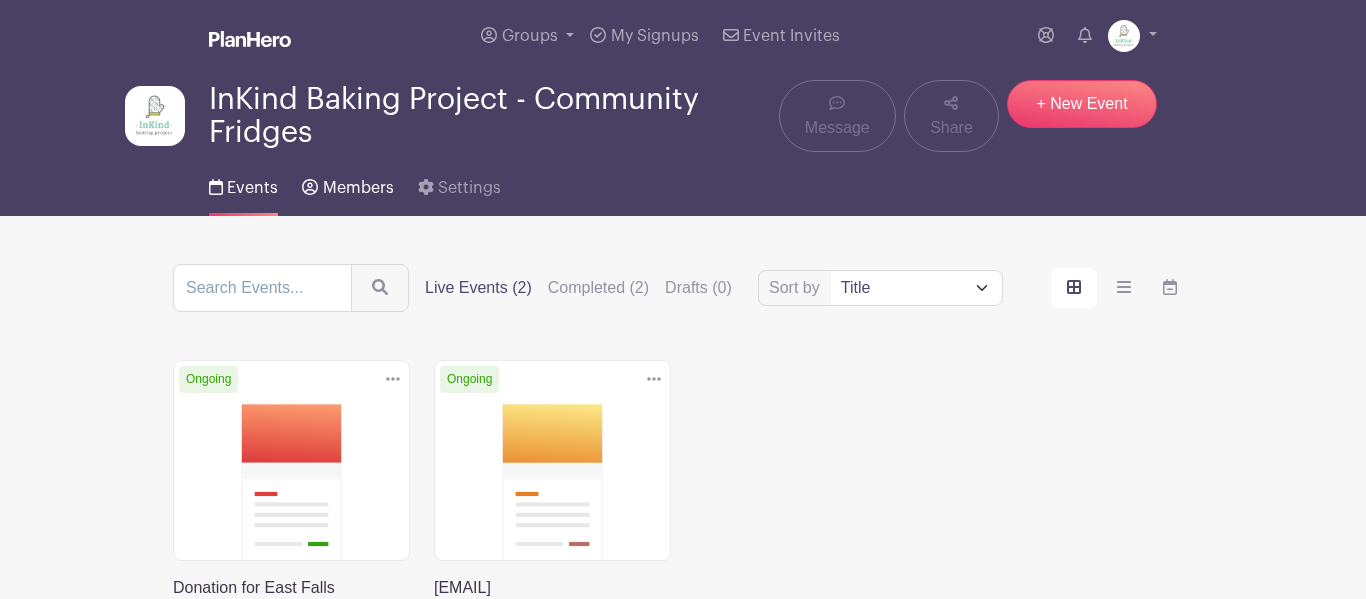 click at bounding box center (310, 187) 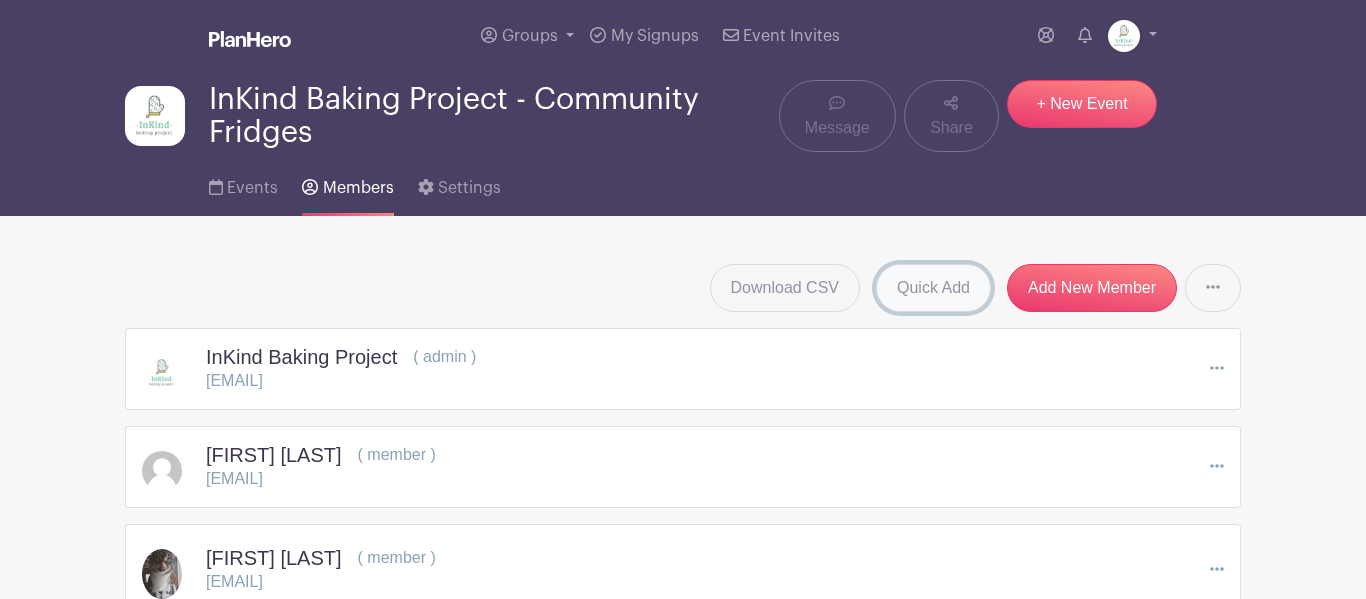 click on "Quick Add" at bounding box center (933, 288) 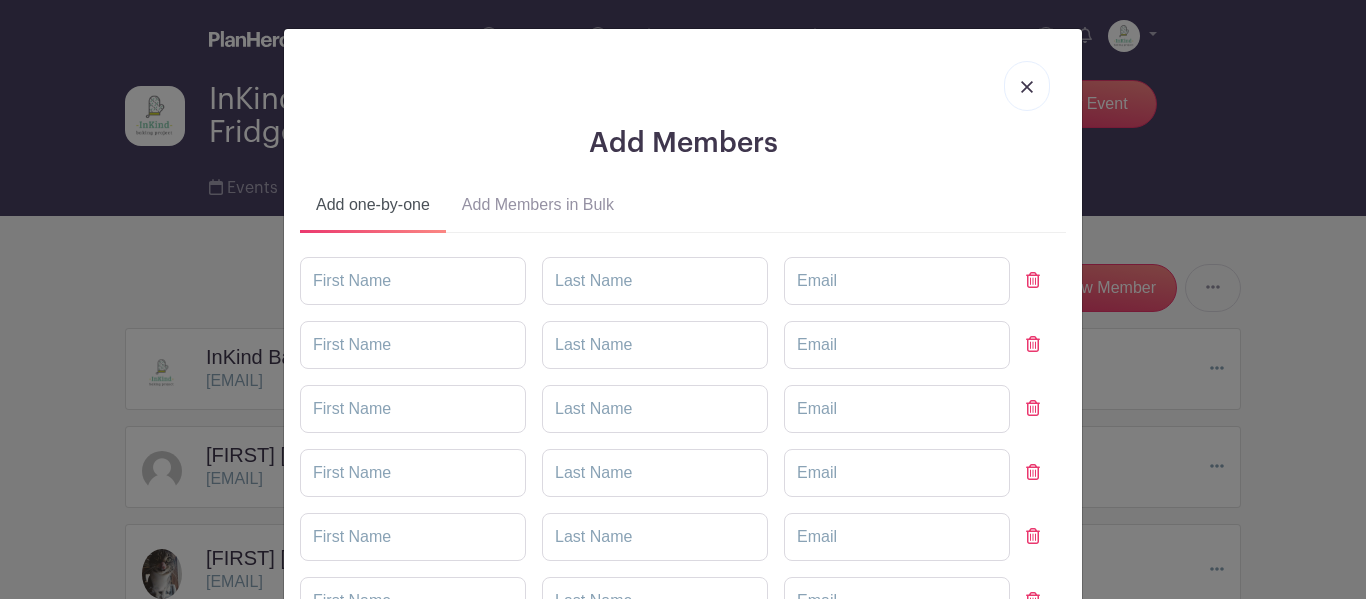 click on "Add Members in Bulk" at bounding box center (538, 209) 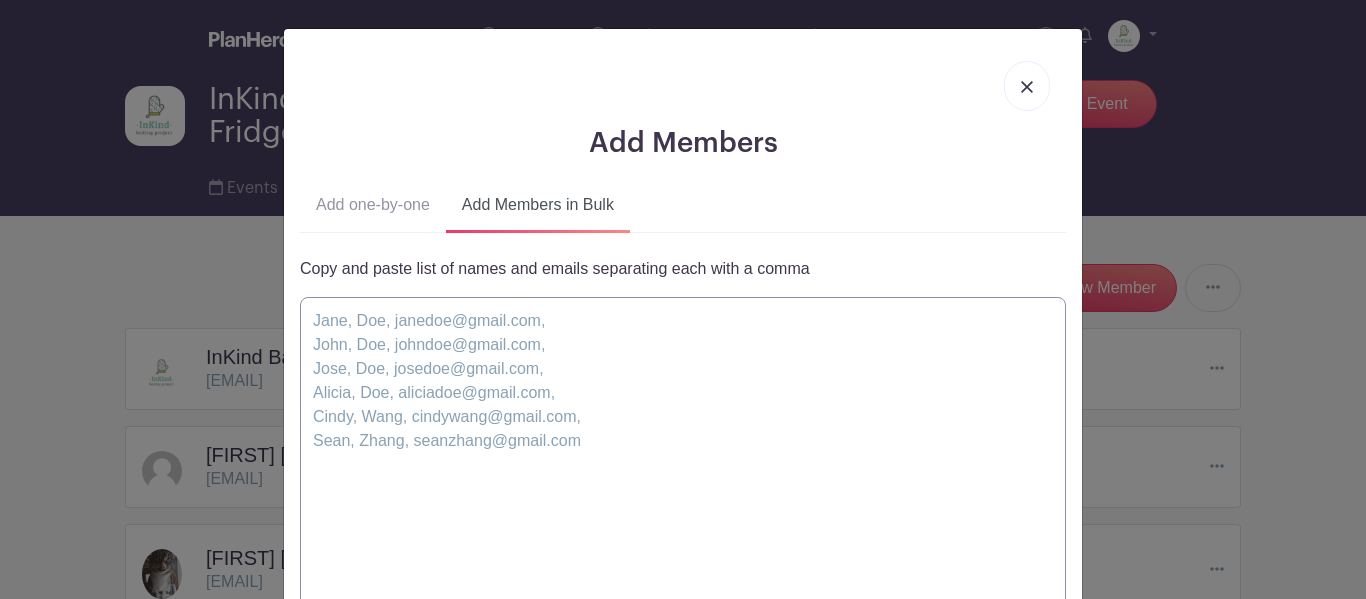 click at bounding box center (683, 489) 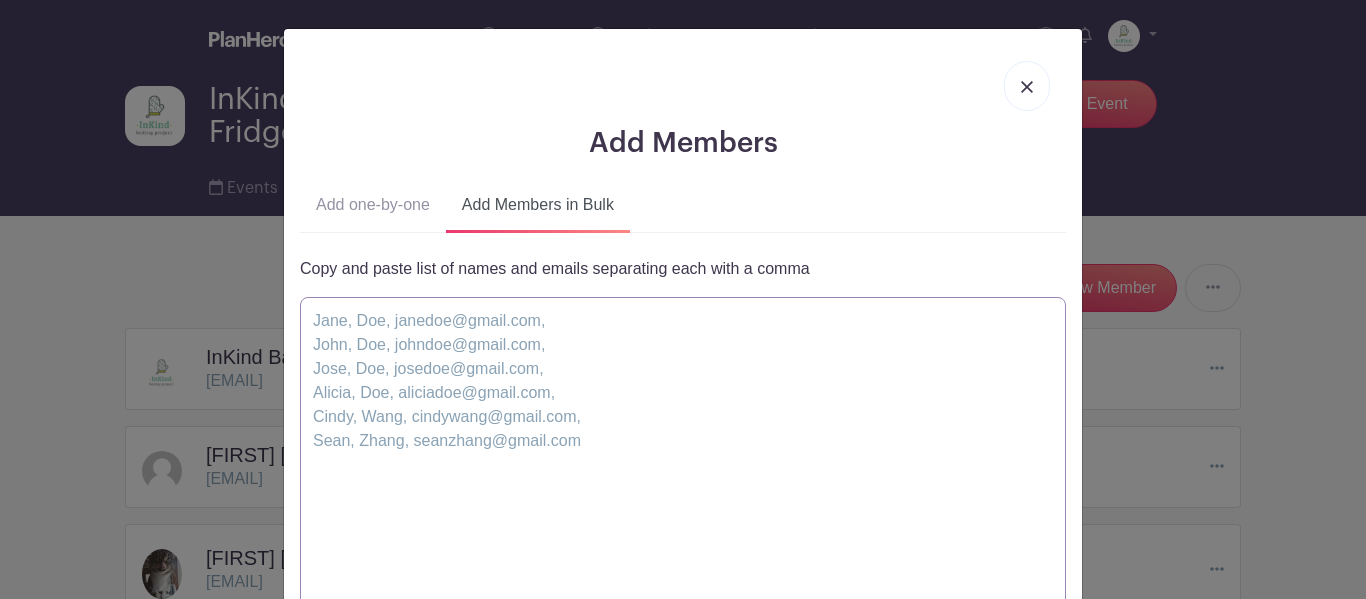 paste on "[FIRST], [LAST], [EMAIL]" 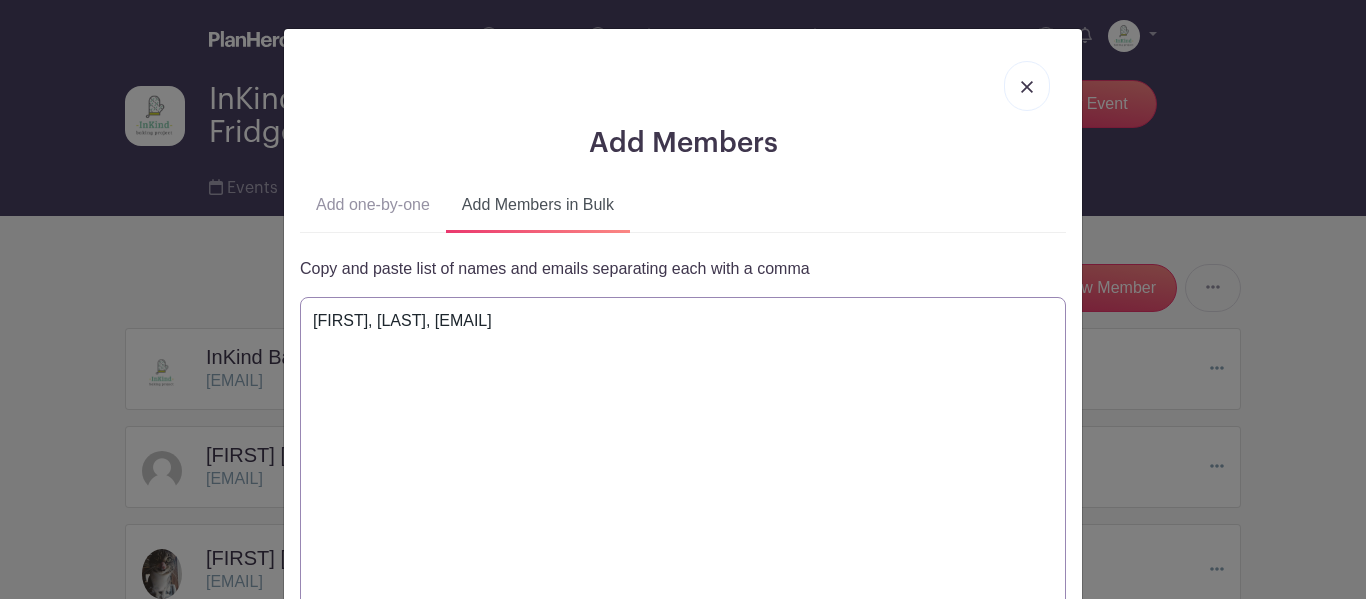 type on "[FIRST], [LAST], [EMAIL]" 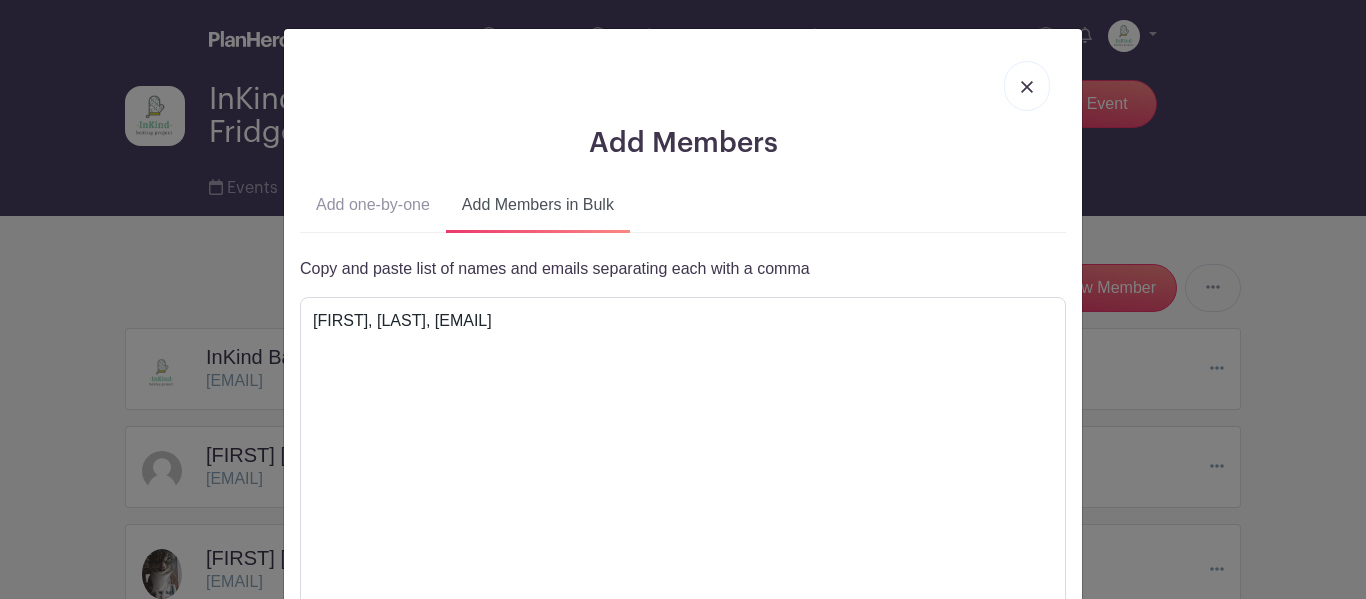 click on "Copy and paste list of names and emails separating each with a comma" at bounding box center (683, 269) 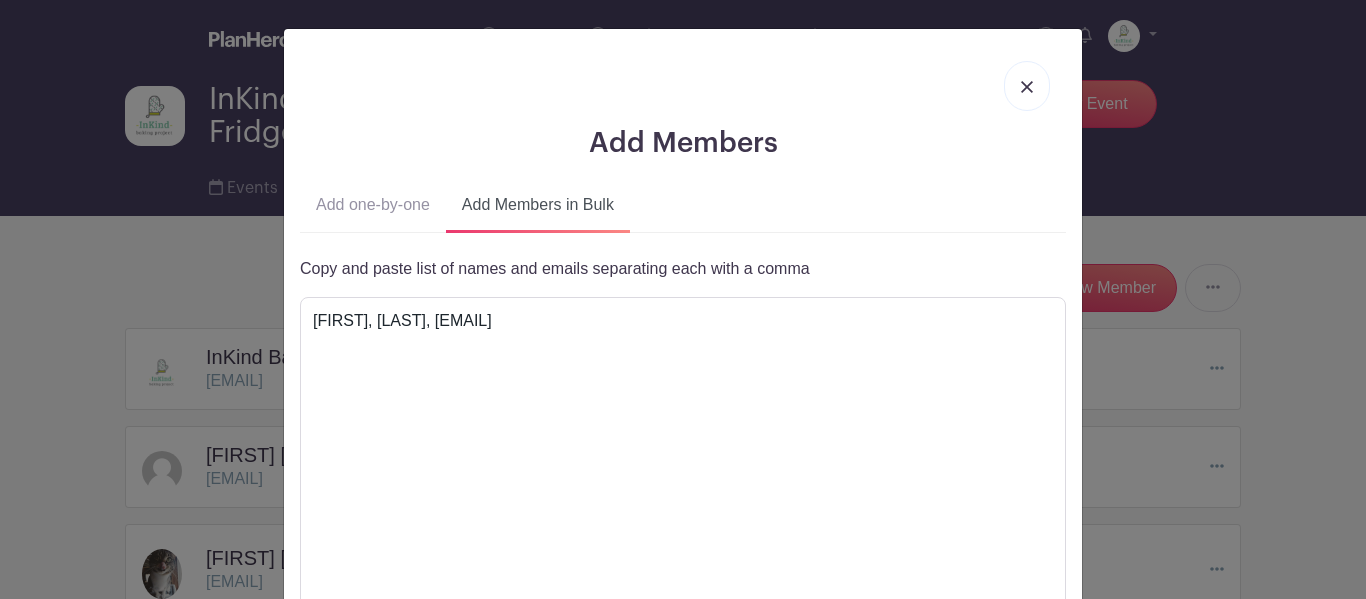 click on "Add Members
Add one-by-one
Add Members in Bulk" at bounding box center (683, 448) 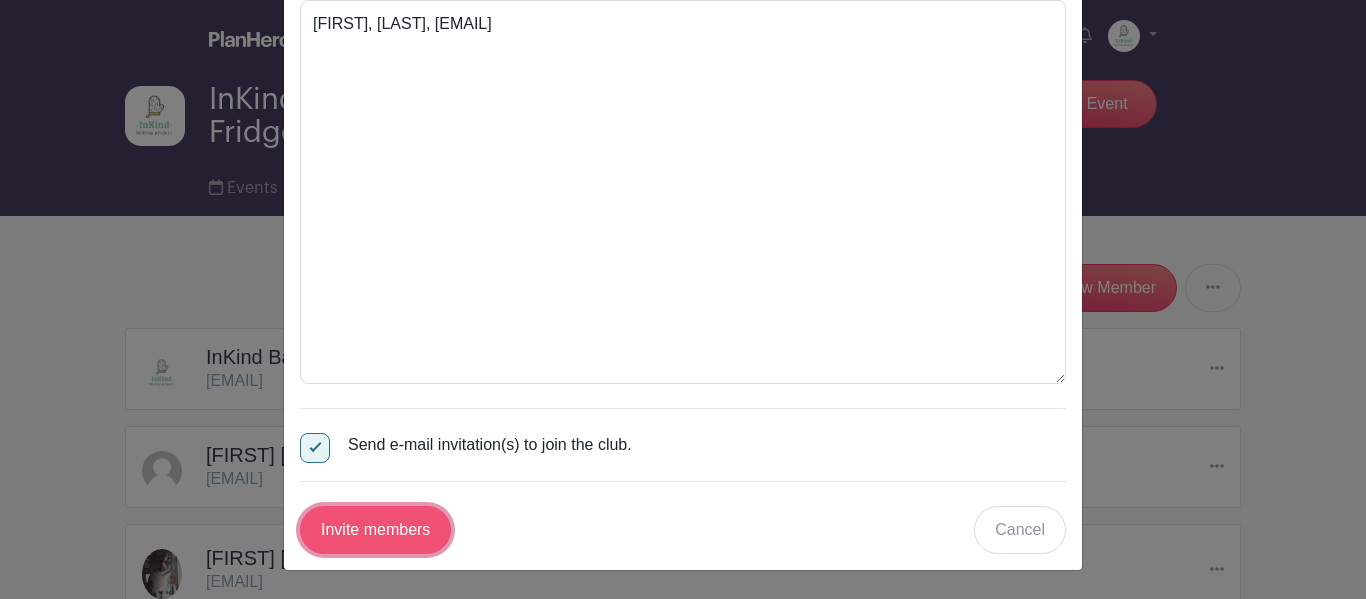 click on "Invite members" at bounding box center [375, 530] 